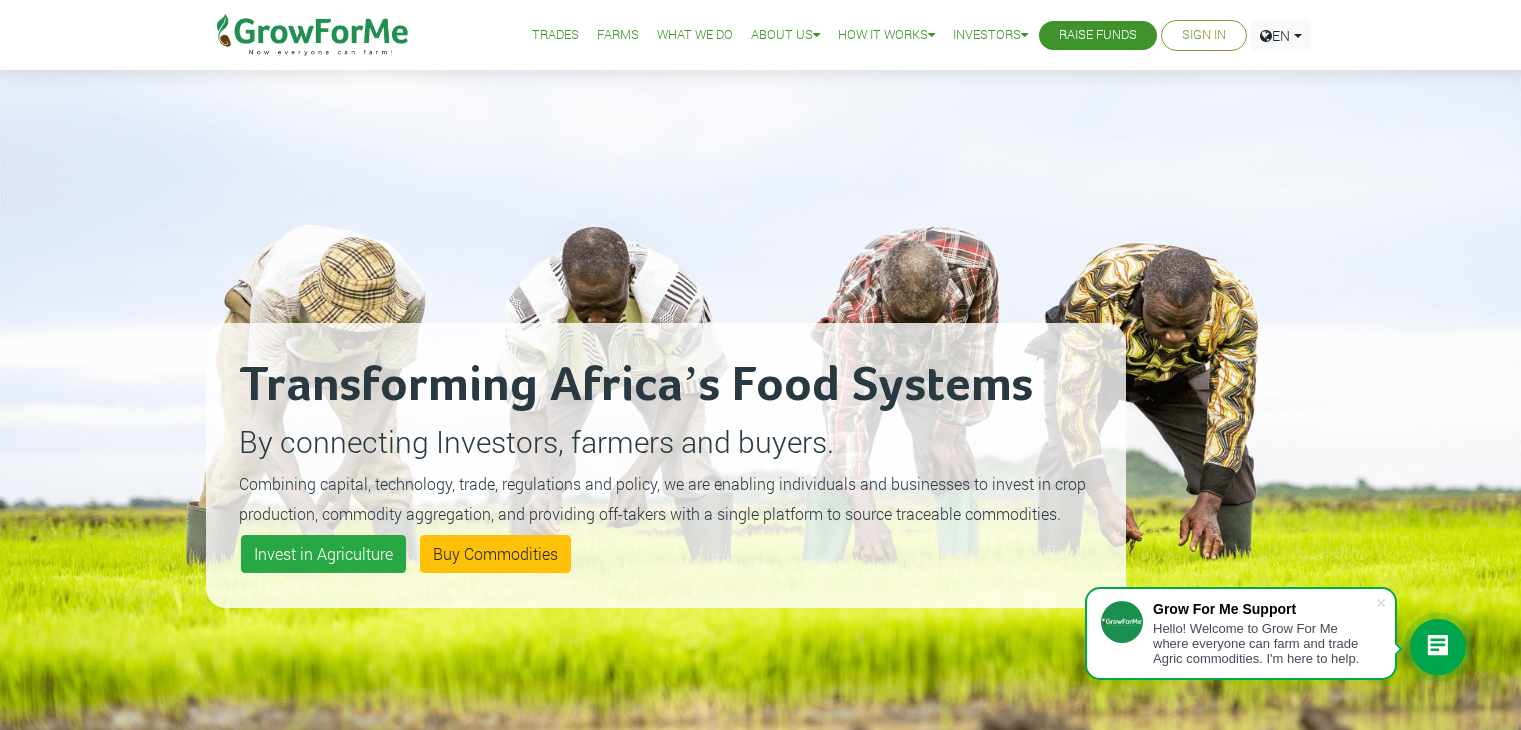 scroll, scrollTop: 100, scrollLeft: 0, axis: vertical 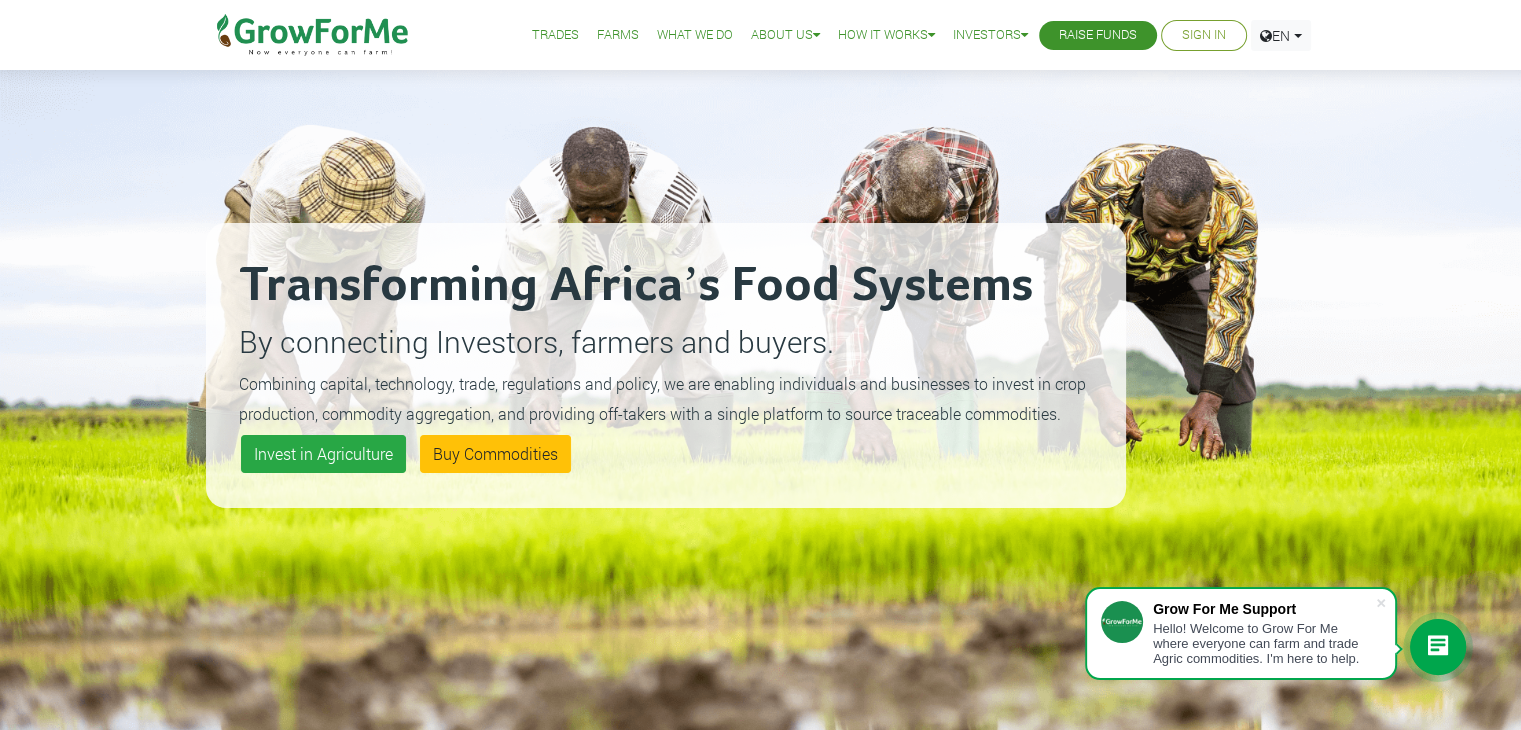click on "What We Do" at bounding box center [695, 35] 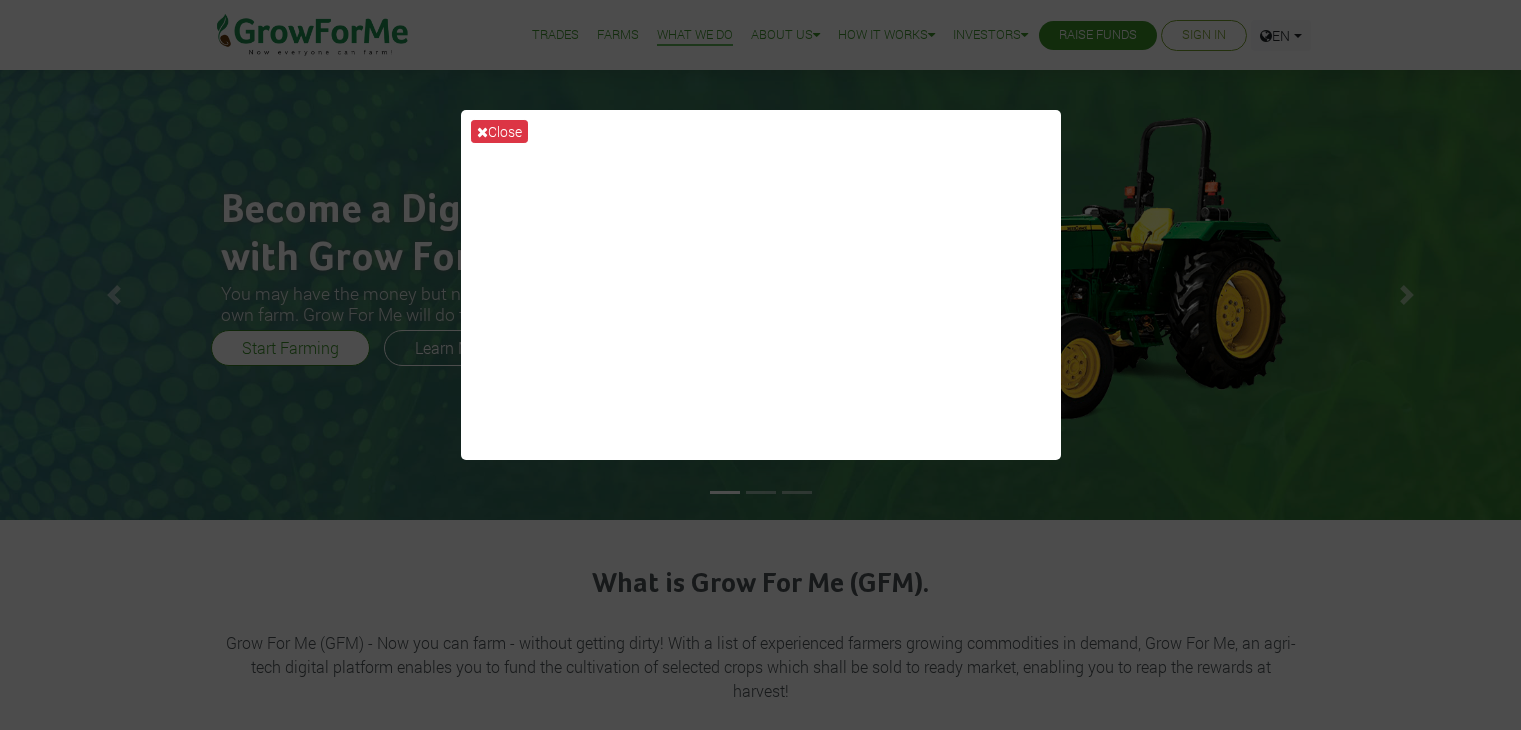 scroll, scrollTop: 0, scrollLeft: 0, axis: both 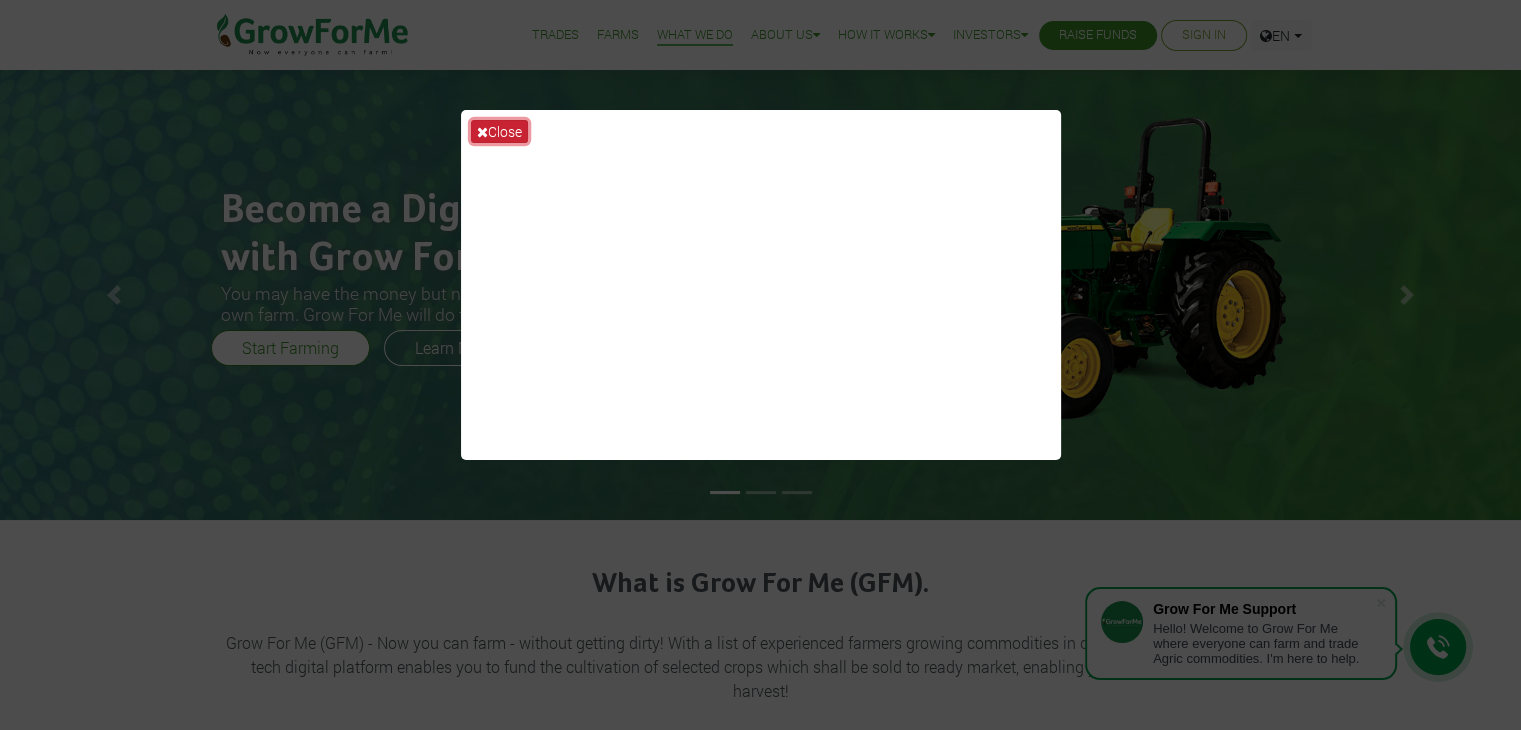 click on "Close" at bounding box center [499, 131] 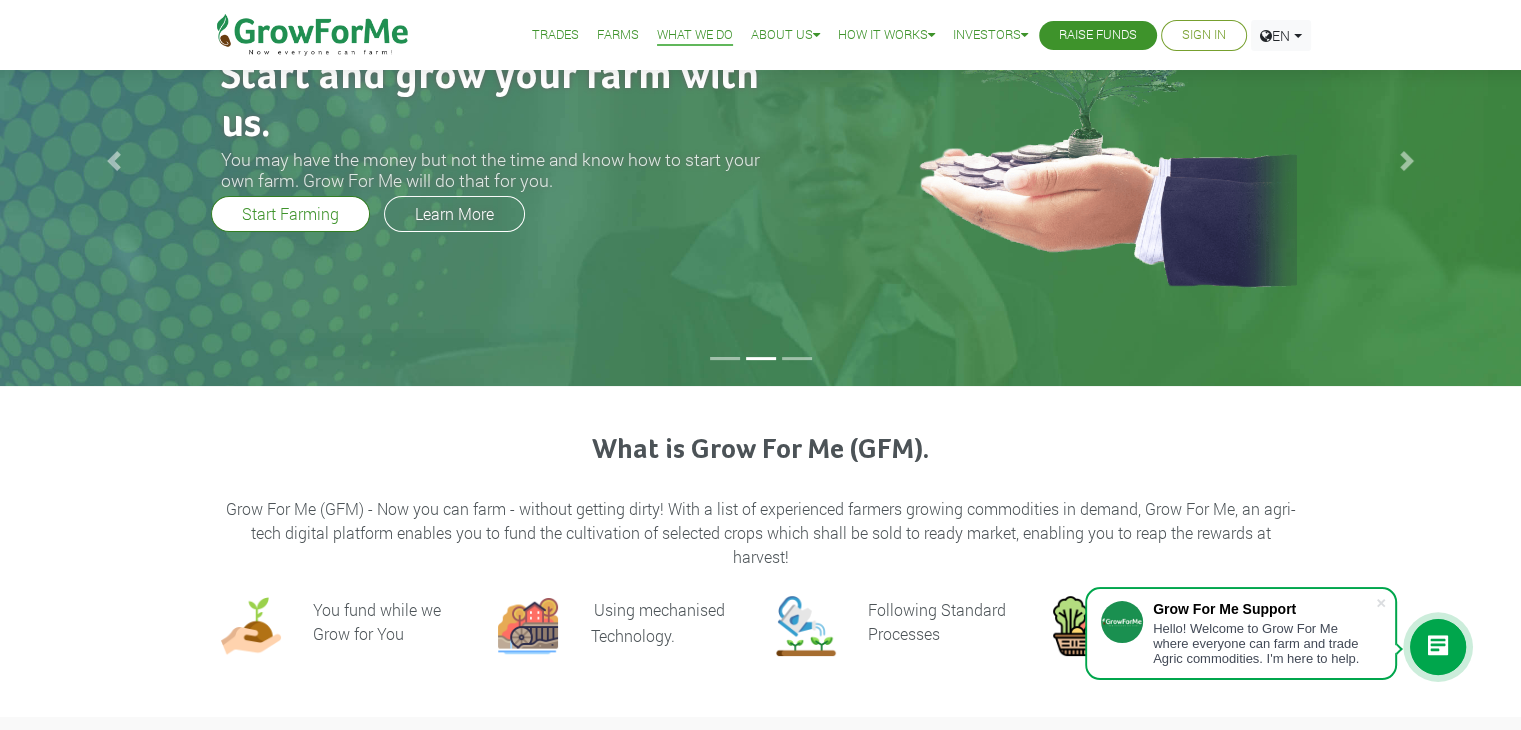 scroll, scrollTop: 0, scrollLeft: 0, axis: both 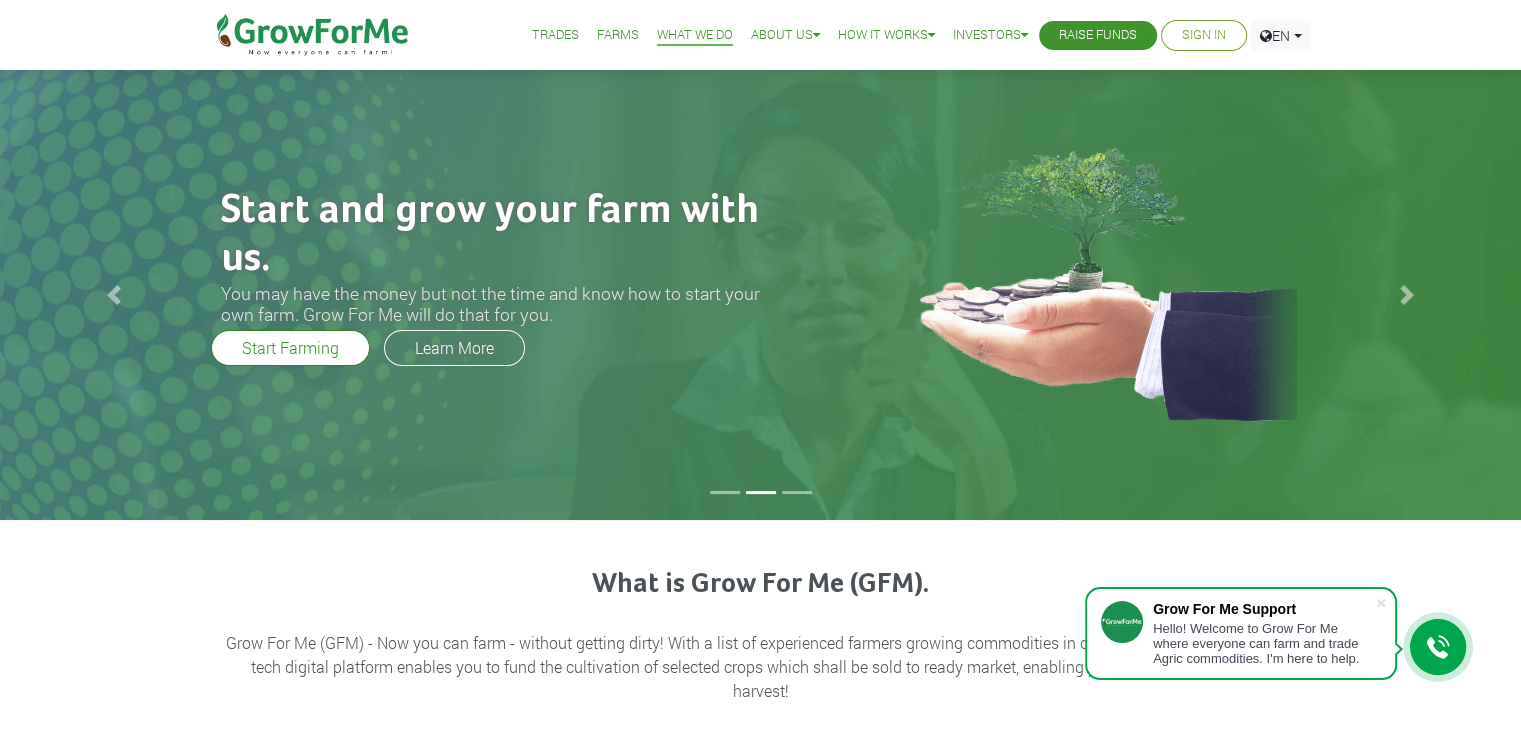 click on "Farms" at bounding box center (618, 35) 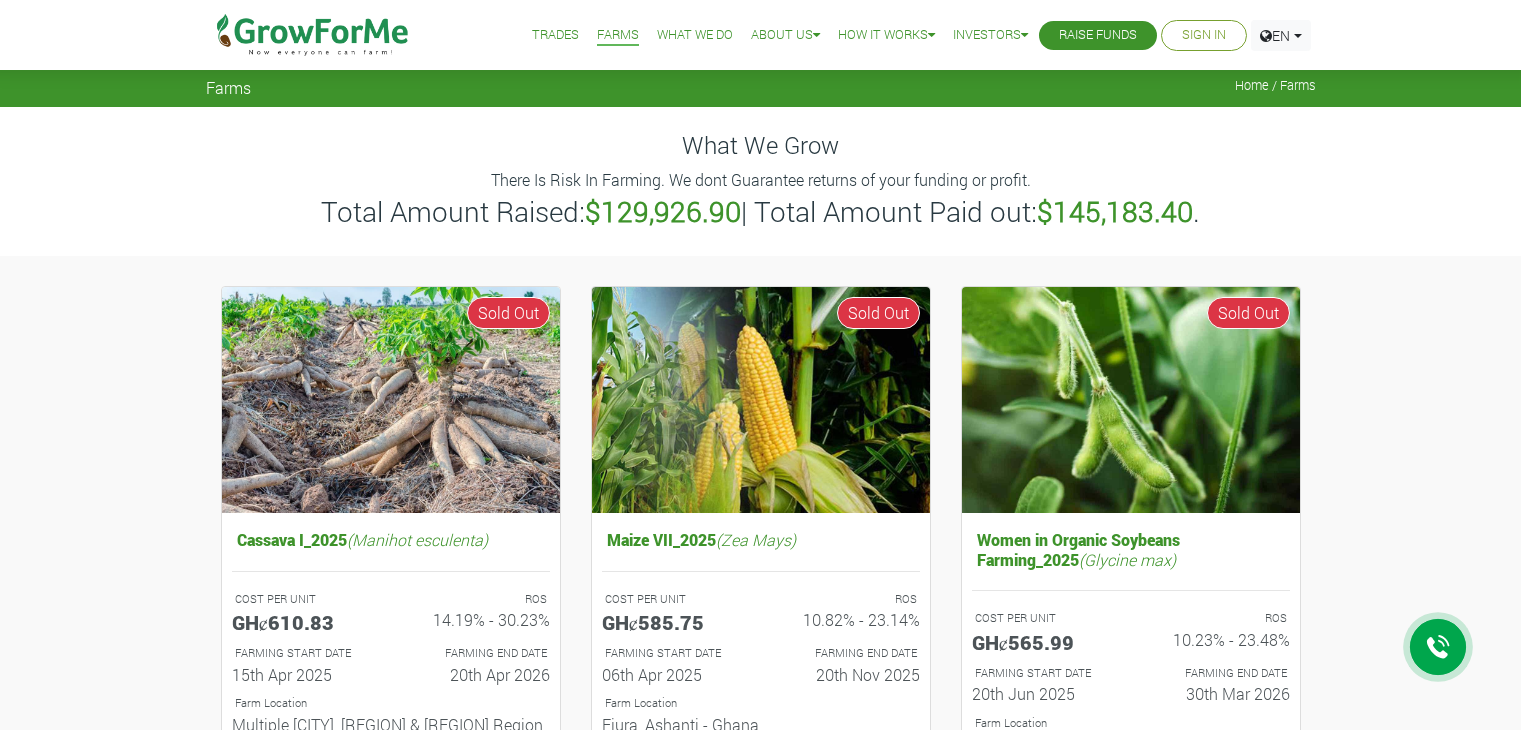 scroll, scrollTop: 0, scrollLeft: 0, axis: both 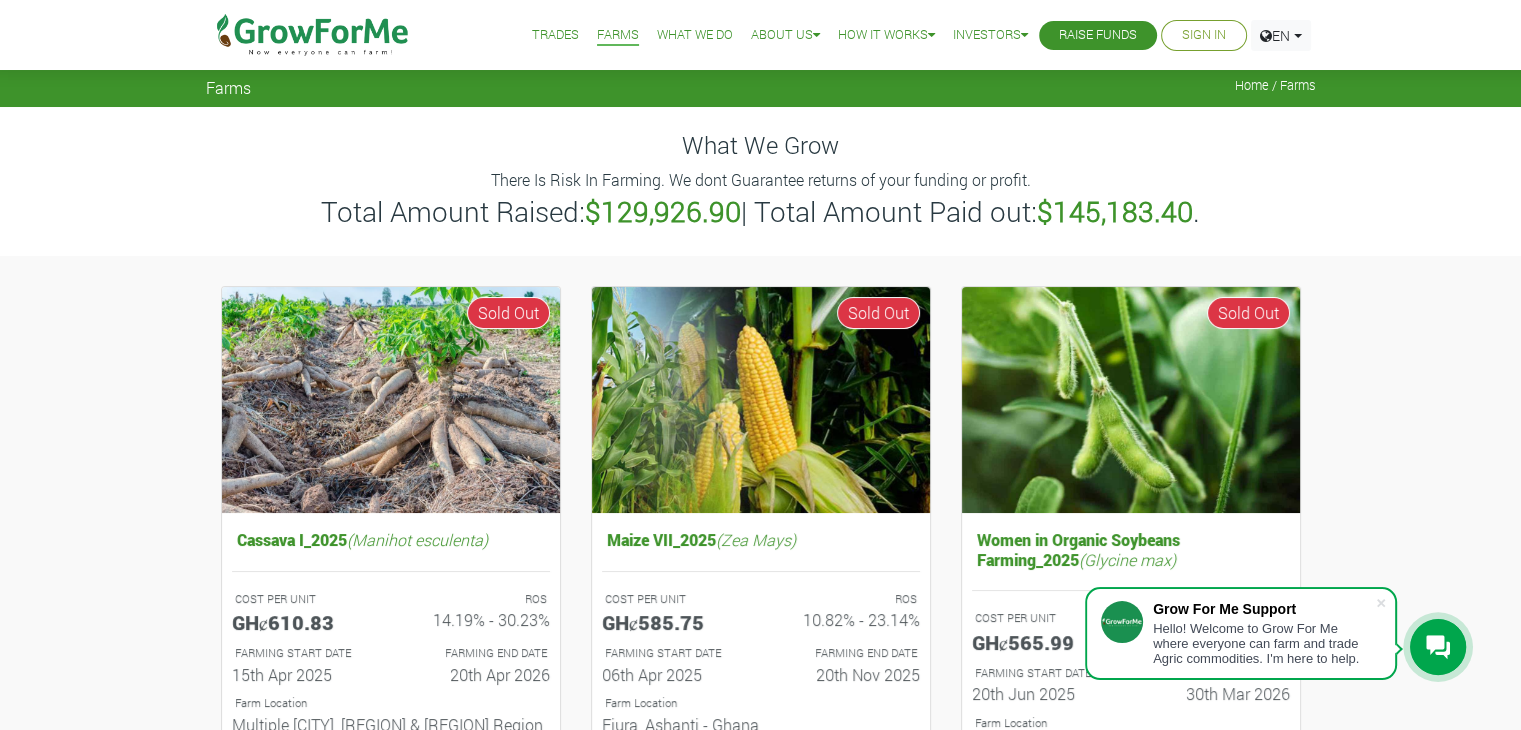 click on "What We Do" at bounding box center (695, 35) 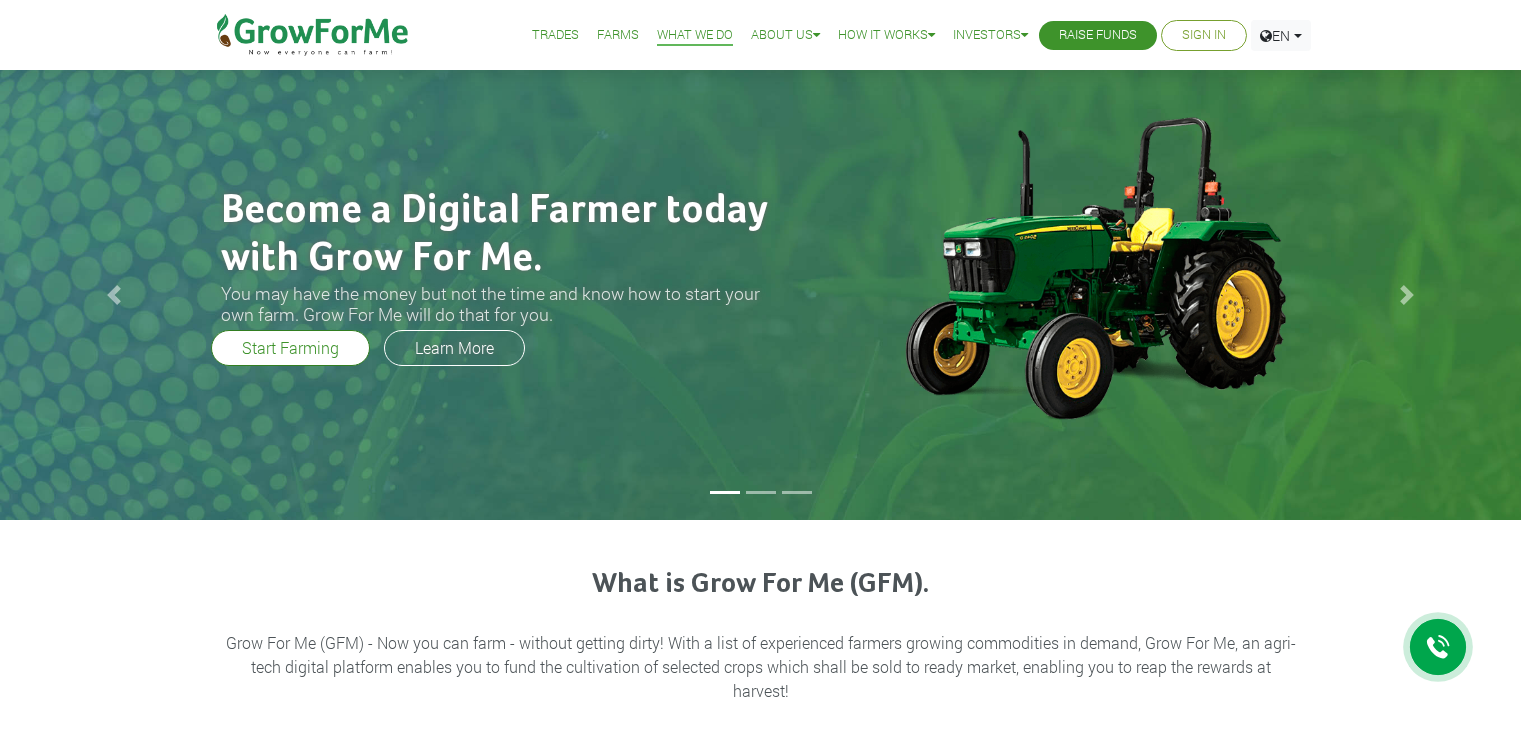scroll, scrollTop: 0, scrollLeft: 0, axis: both 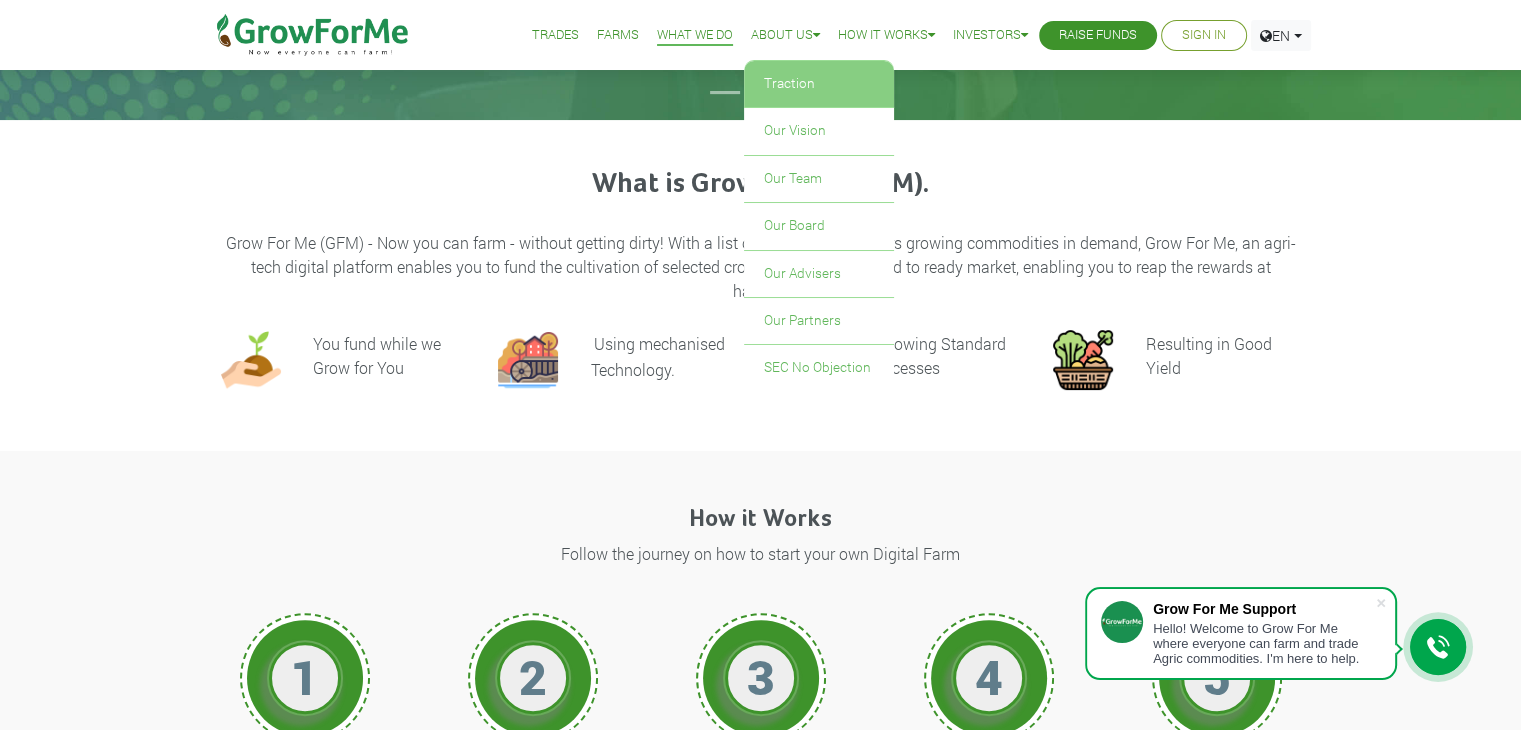click on "Traction" at bounding box center [819, 84] 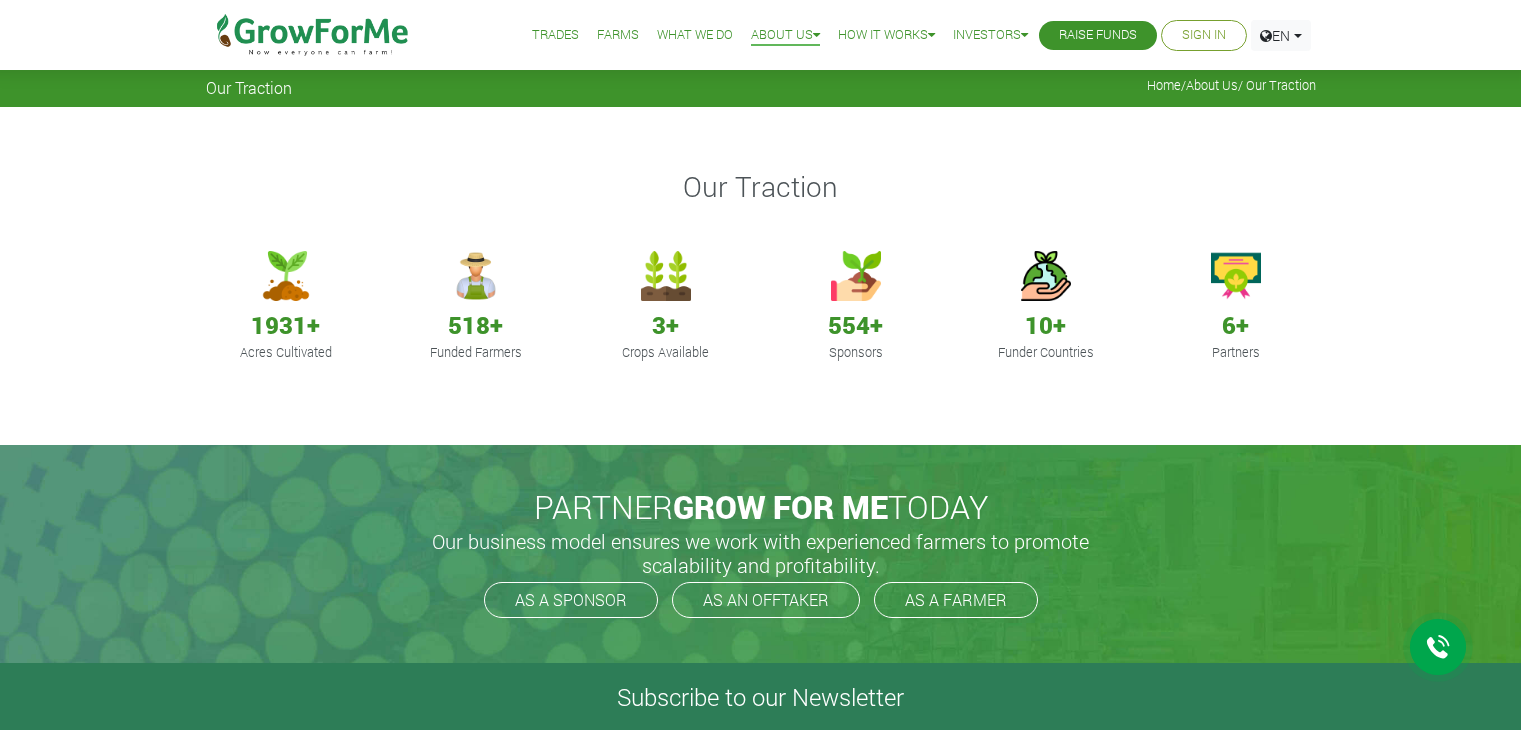 scroll, scrollTop: 0, scrollLeft: 0, axis: both 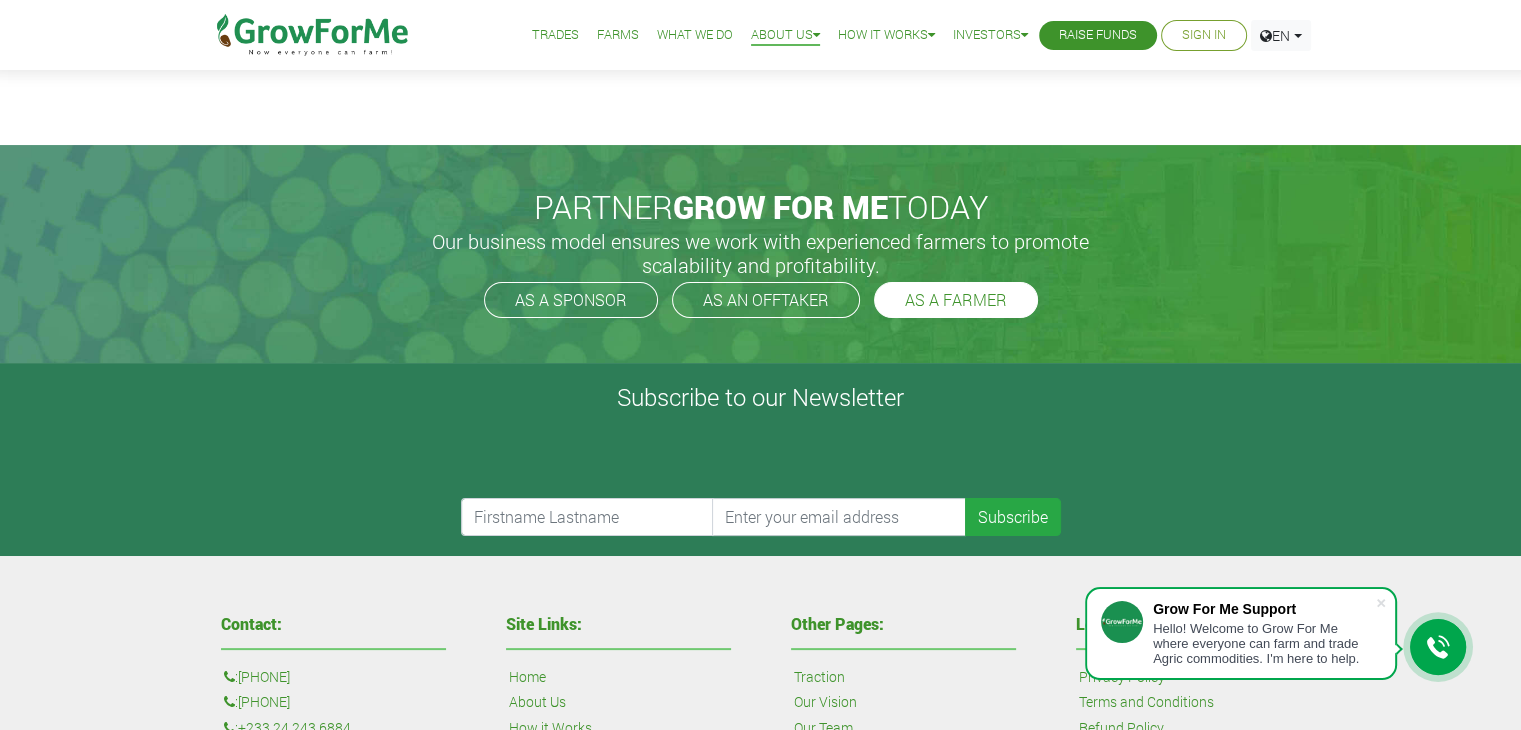 click on "AS A FARMER" at bounding box center [956, 300] 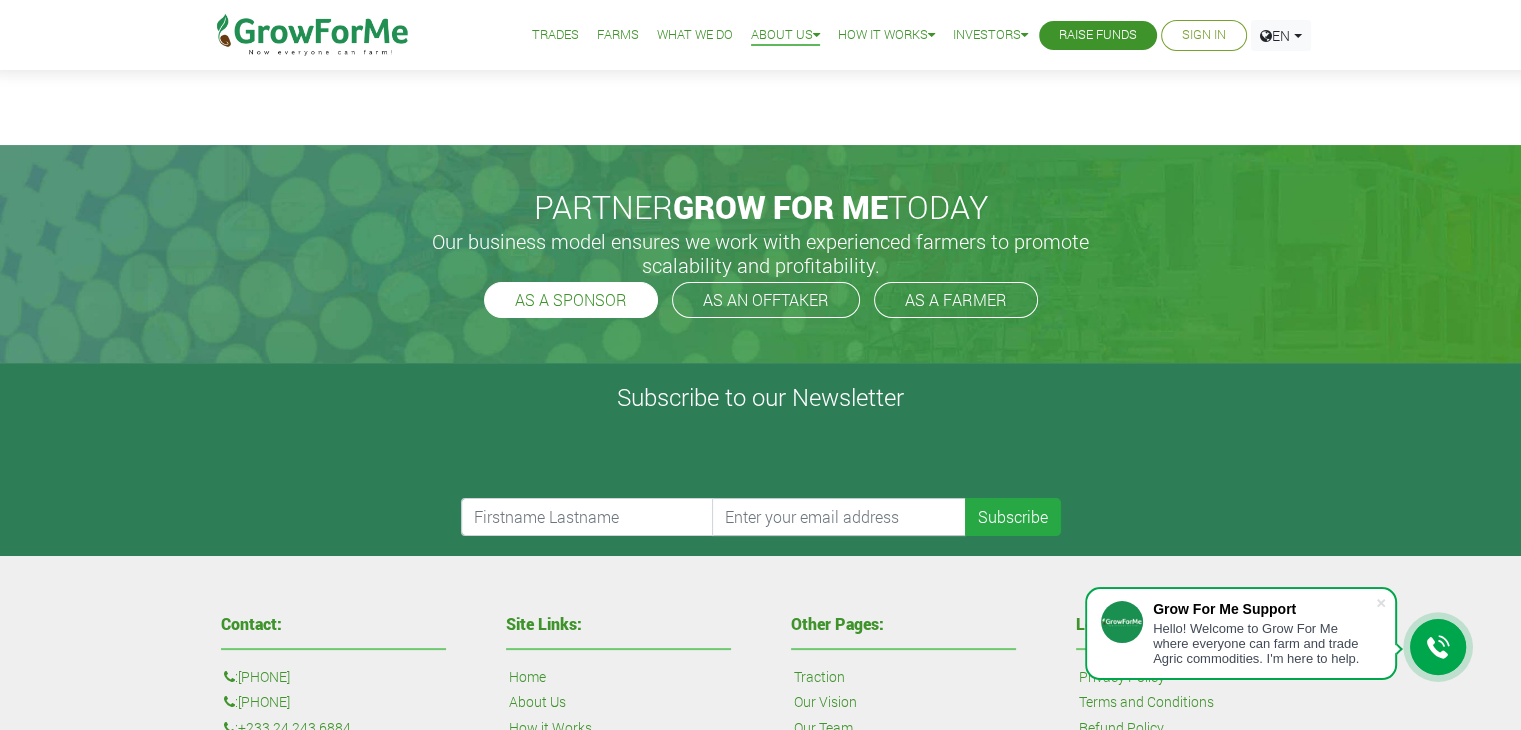 click on "AS A SPONSOR" at bounding box center (571, 300) 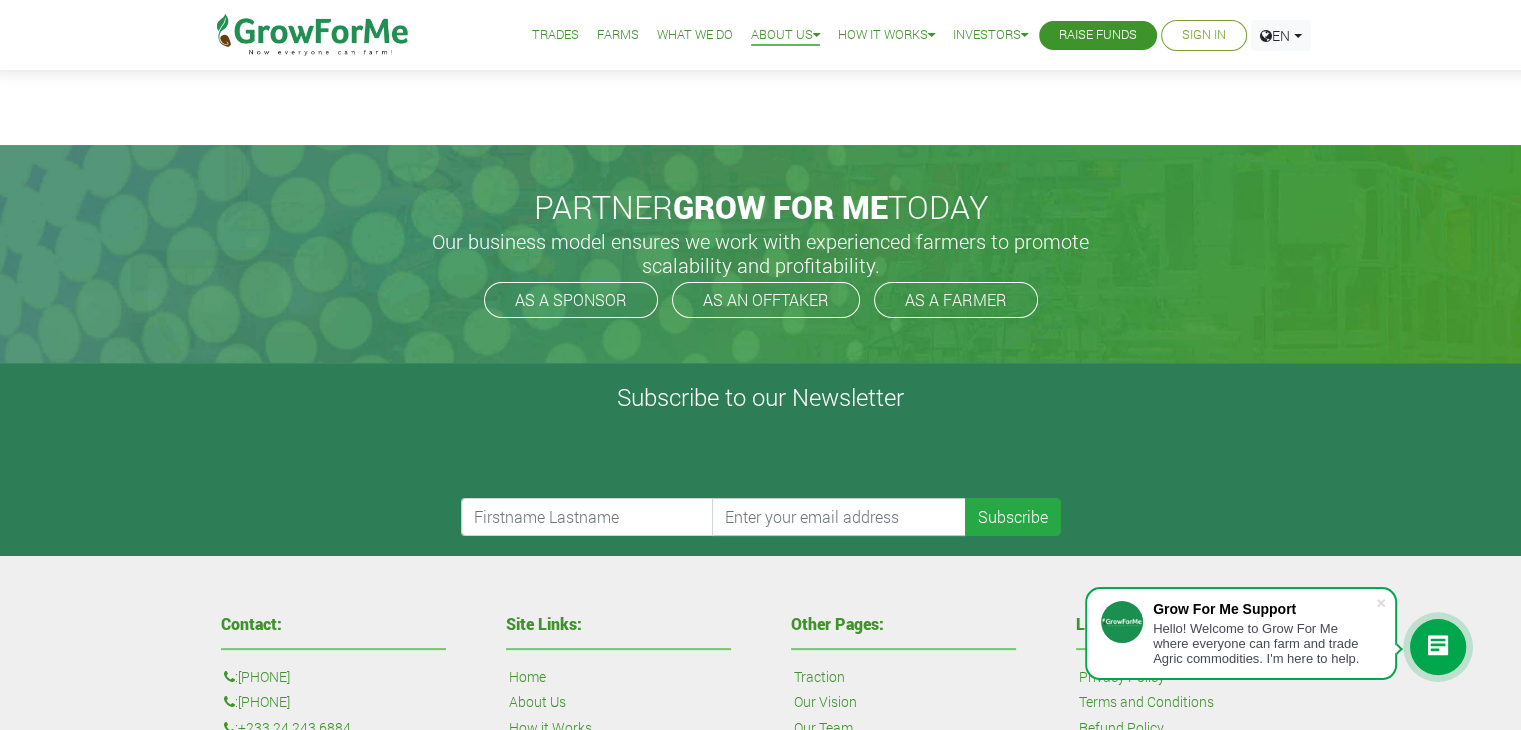 click on "What We Do" at bounding box center [695, 35] 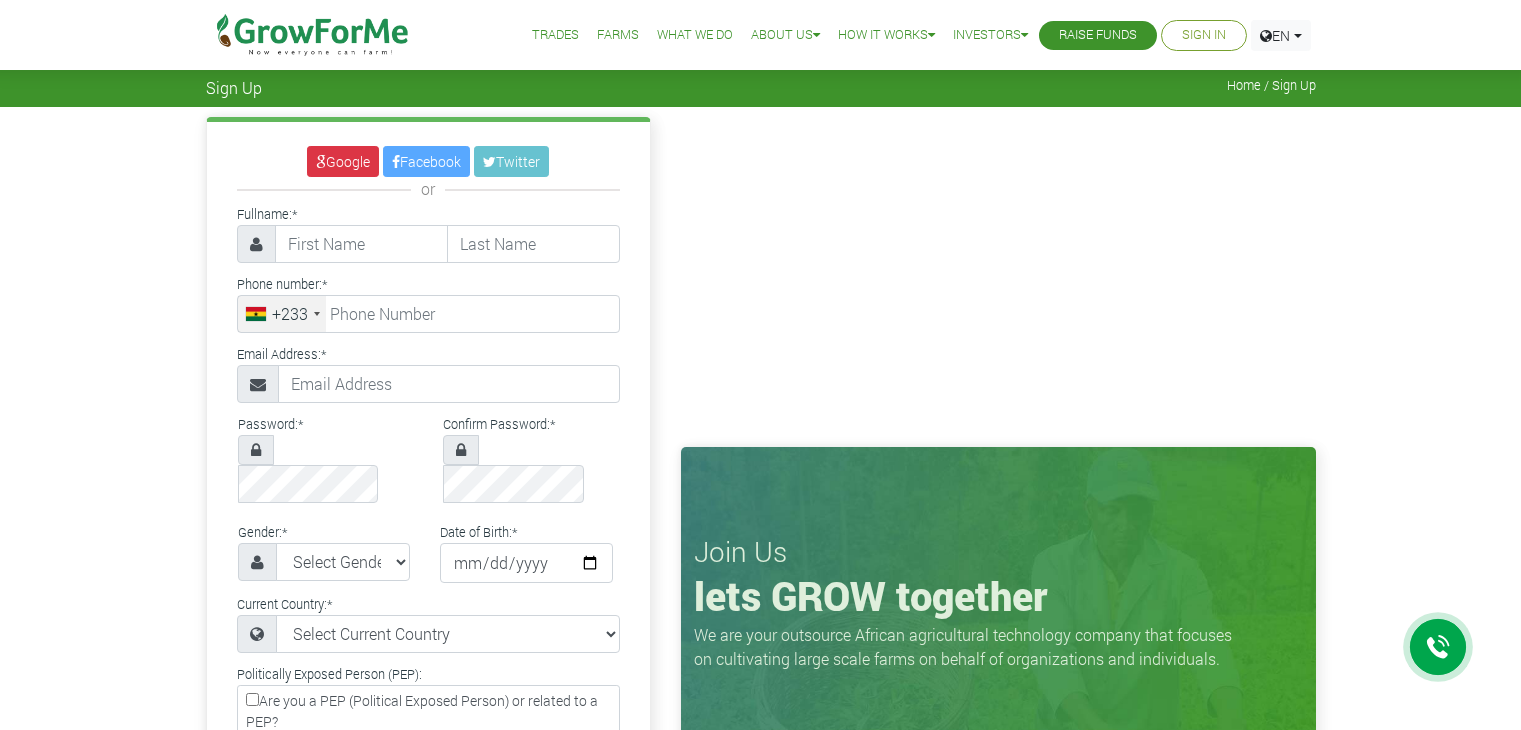 scroll, scrollTop: 0, scrollLeft: 0, axis: both 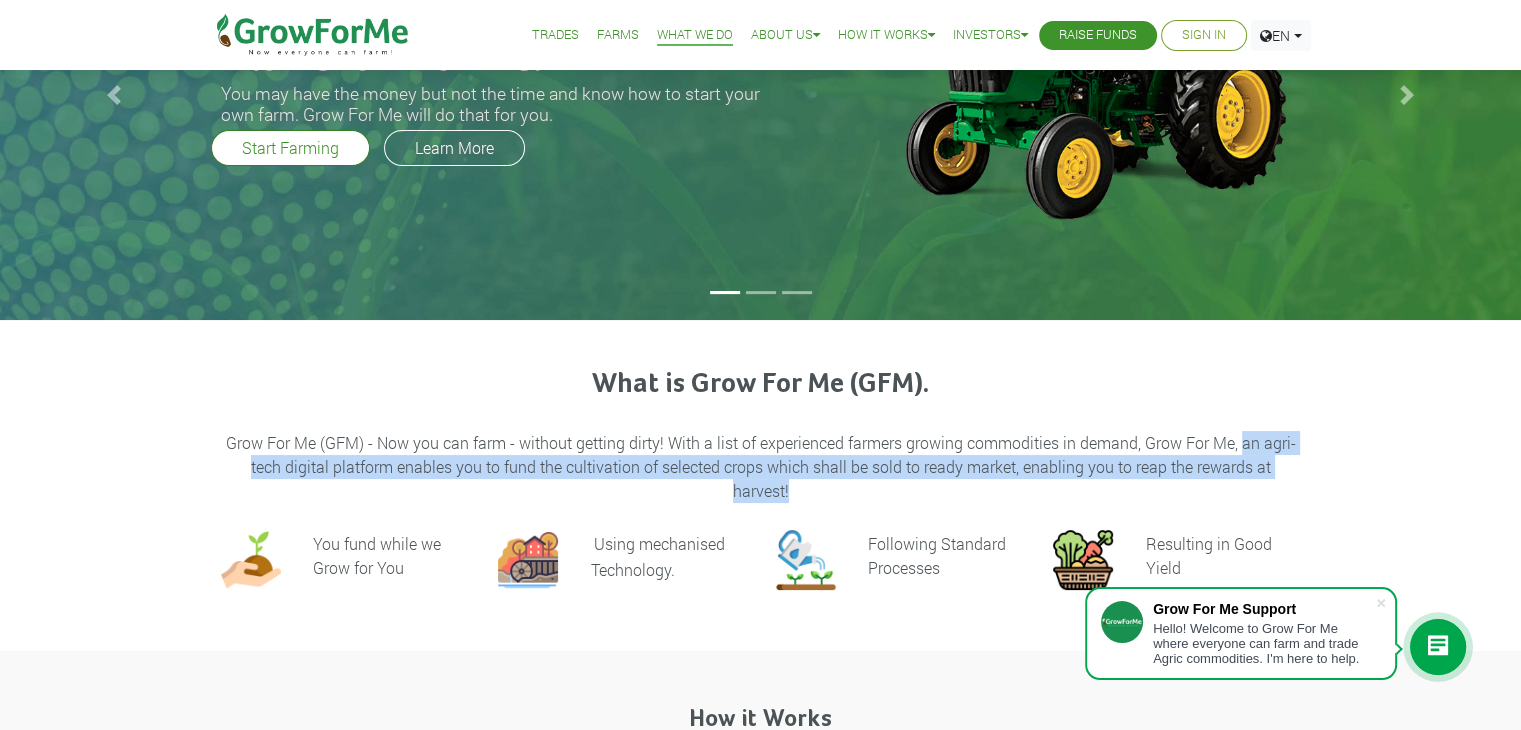 drag, startPoint x: 1242, startPoint y: 449, endPoint x: 1067, endPoint y: 484, distance: 178.46568 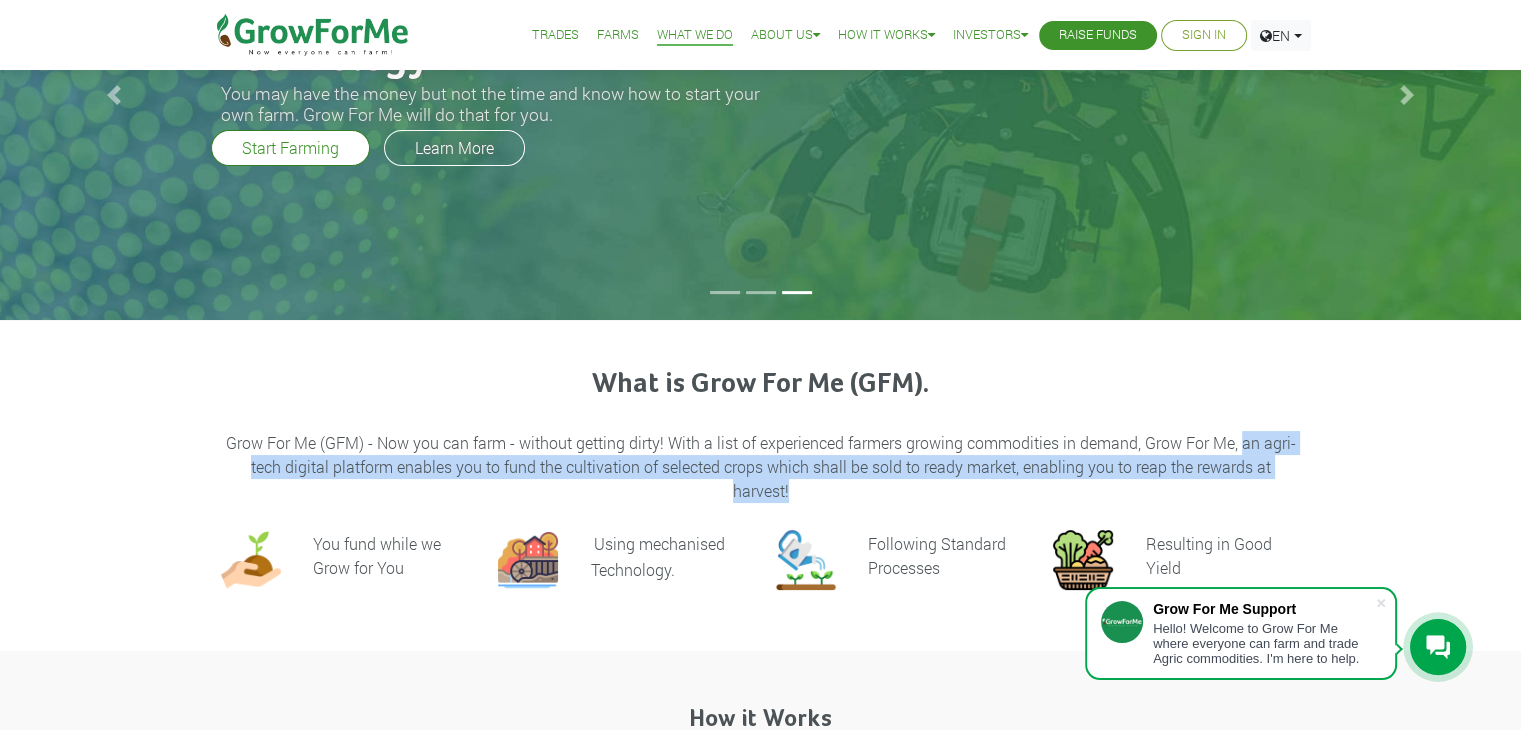 copy on "an agri-tech digital platform enables you to fund the cultivation of selected crops which shall be sold to ready market, enabling you to reap the rewards at harvest!" 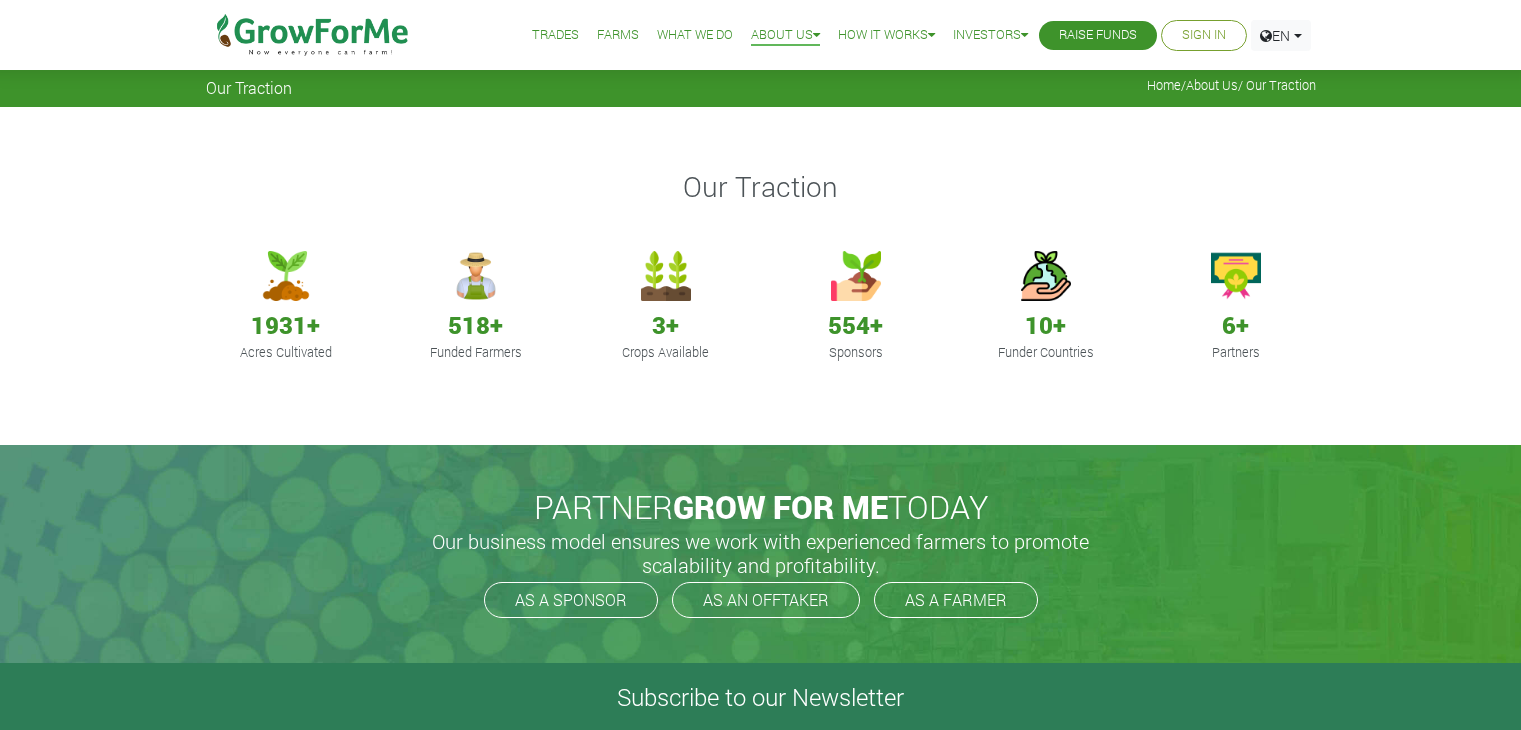 scroll, scrollTop: 300, scrollLeft: 0, axis: vertical 